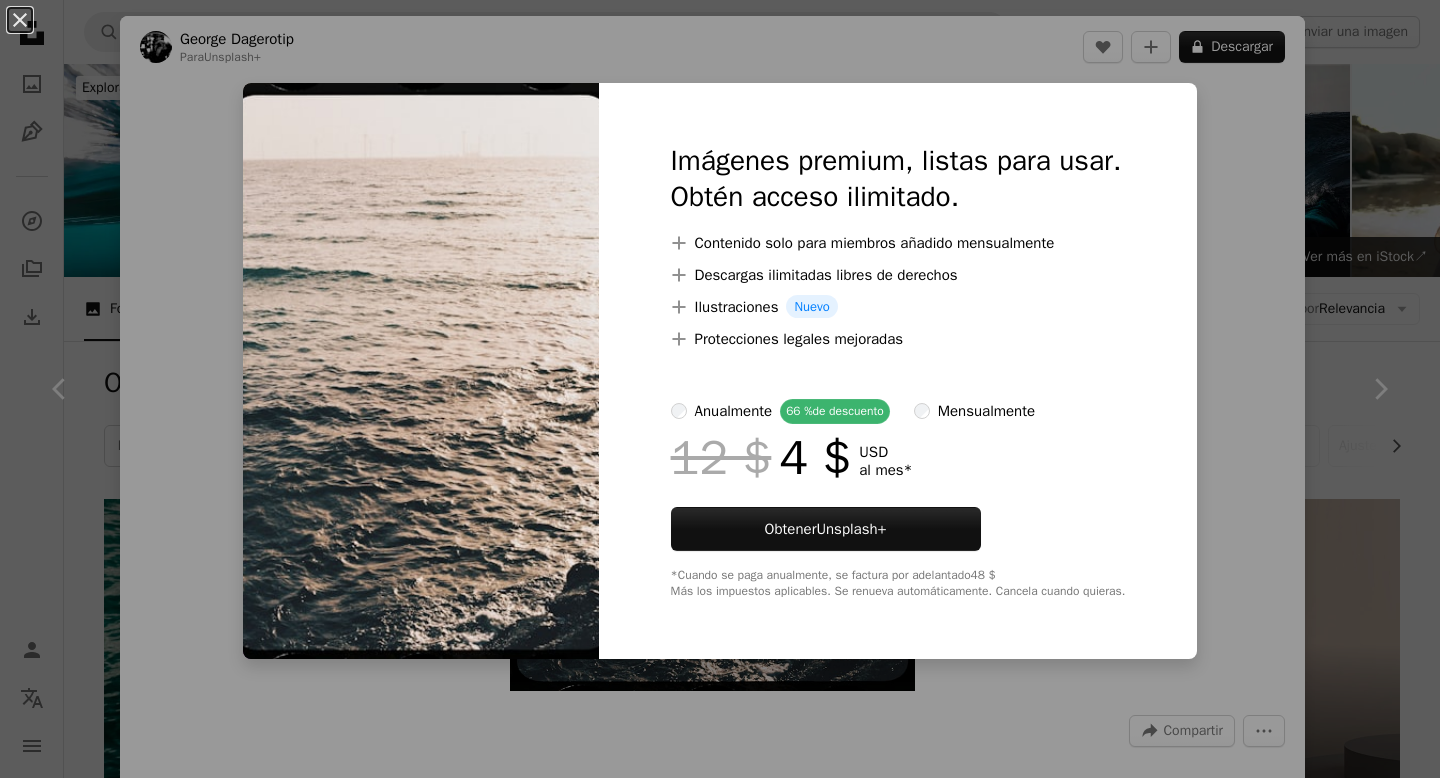 scroll, scrollTop: 1071, scrollLeft: 0, axis: vertical 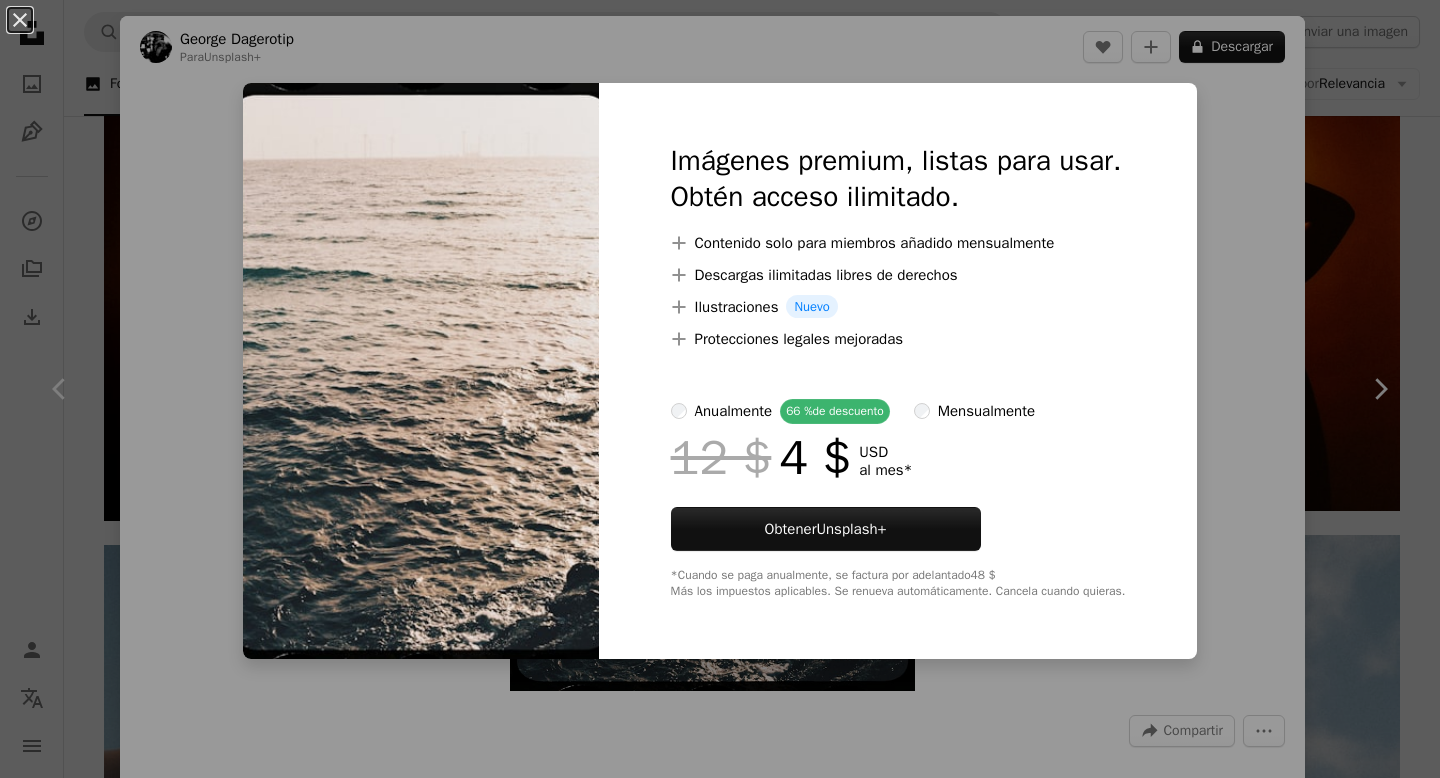 click on "Imágenes premium, listas para usar. Obtén acceso ilimitado. A plus sign Contenido solo para miembros añadido mensualmente A plus sign Descargas ilimitadas libres de derechos A plus sign Ilustraciones  Nuevo A plus sign Protecciones legales mejoradas anualmente 66 %  de descuento mensualmente 12 $   4 $ USD al mes * Obtener  Unsplash+ *Cuando se paga anualmente, se factura por adelantado  48 $ Más los impuestos aplicables. Se renueva automáticamente. Cancela cuando quieras." at bounding box center (898, 371) 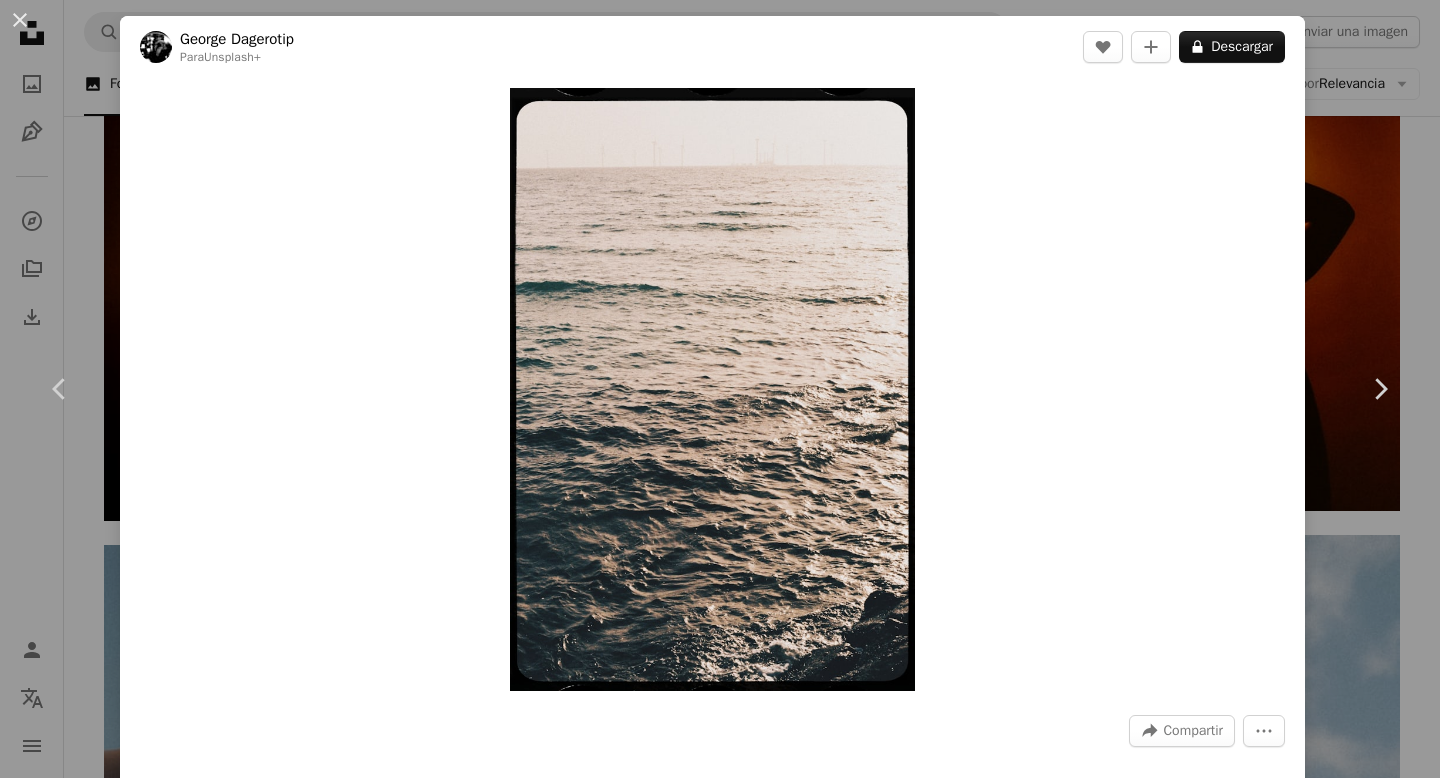 click on "An X shape Chevron left Chevron right George Dagerotip Para  Unsplash+ A heart A plus sign A lock Descargar Zoom in A forward-right arrow Compartir More Actions Calendar outlined Publicado el  24 de [MONTH] de [YEAR] Camera FUJI PHOTO FILM CO., LTD., SP-3000 Safety Con la  Licencia Unsplash+ película Fotografía de película ondulación las olas del mar fotografía analógica grano de película Fotografía analógica rollo de película equivalente Fotos analógicas Polvo de película Filmación de película analógica Fotos de stock gratuitas De esta serie Chevron right Plus sign for Unsplash+ Plus sign for Unsplash+ Plus sign for Unsplash+ Plus sign for Unsplash+ Plus sign for Unsplash+ Plus sign for Unsplash+ Plus sign for Unsplash+ Plus sign for Unsplash+ Imágenes relacionadas Plus sign for Unsplash+ A heart A plus sign Yianni Mathioudakis Para  Unsplash+ A lock Descargar Plus sign for Unsplash+ A heart A plus sign beyza yurtkuran Para  Unsplash+ A lock Descargar Plus sign for Unsplash+ A heart A plus sign" at bounding box center [720, 389] 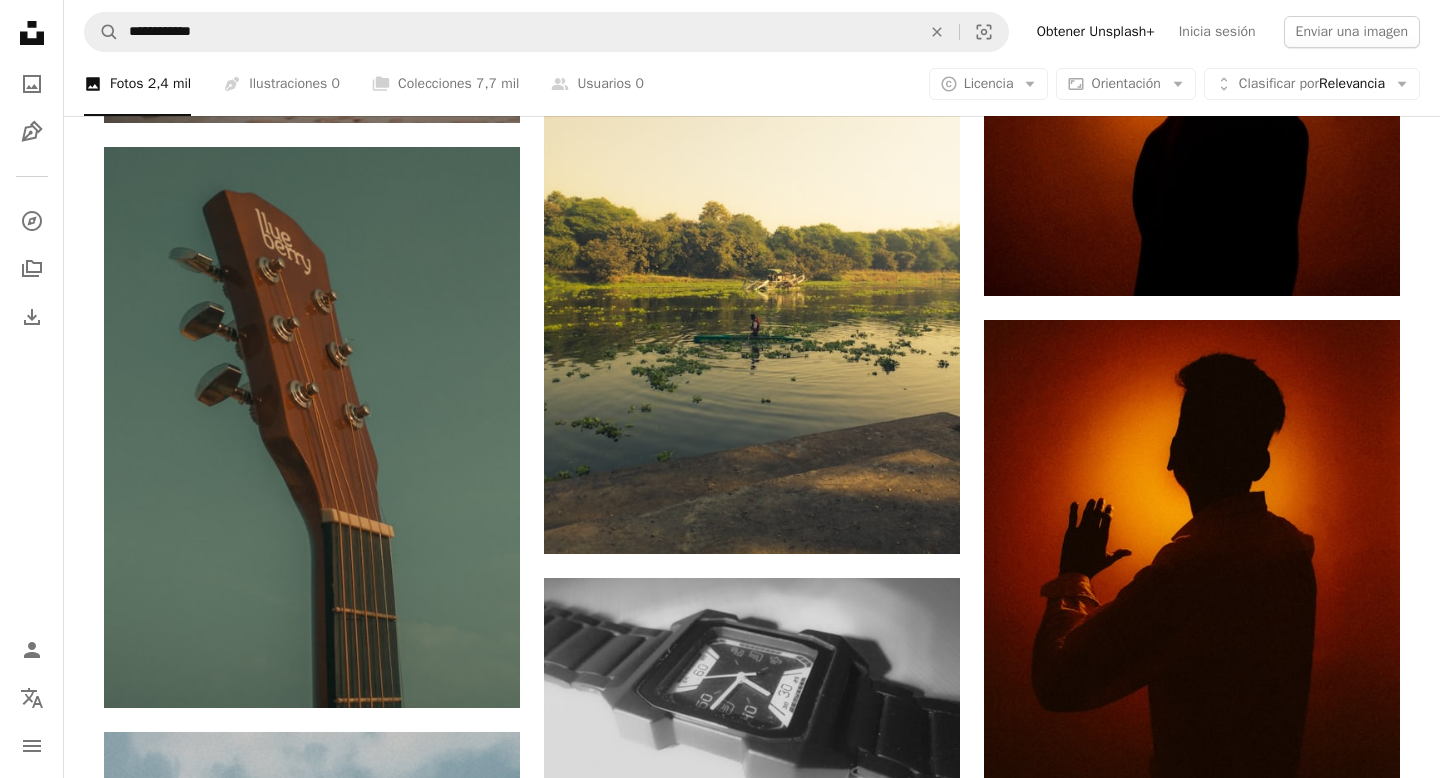 scroll, scrollTop: 2896, scrollLeft: 0, axis: vertical 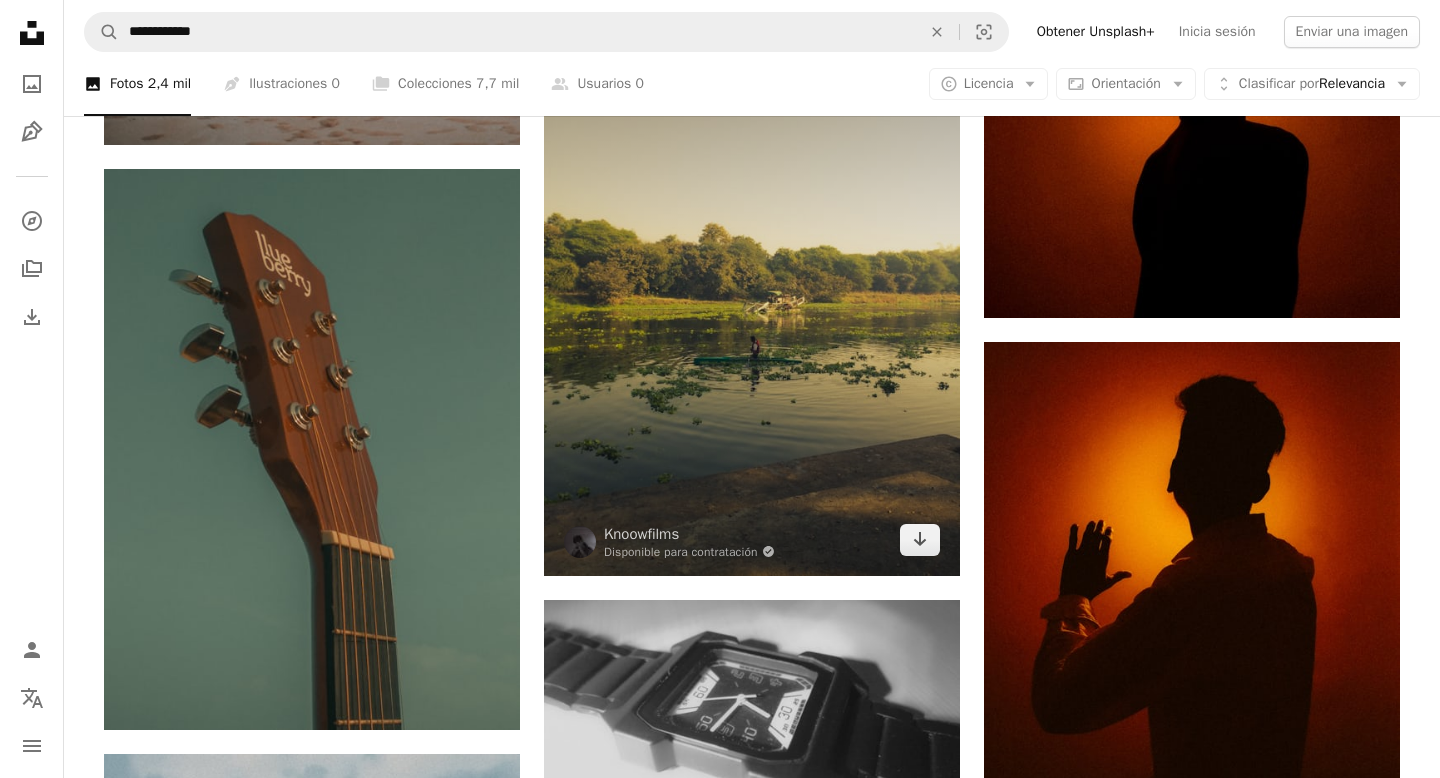 click at bounding box center [752, 298] 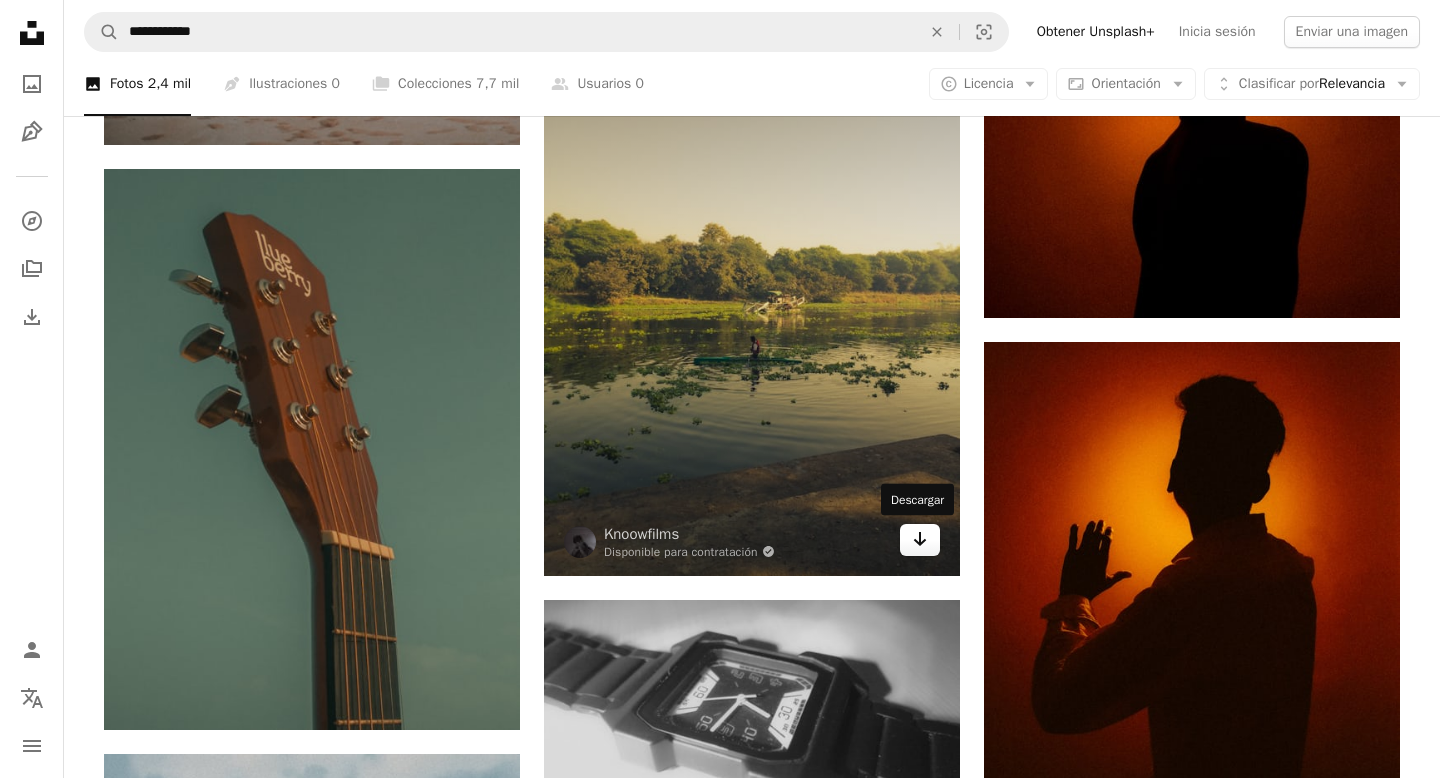 click on "Arrow pointing down" 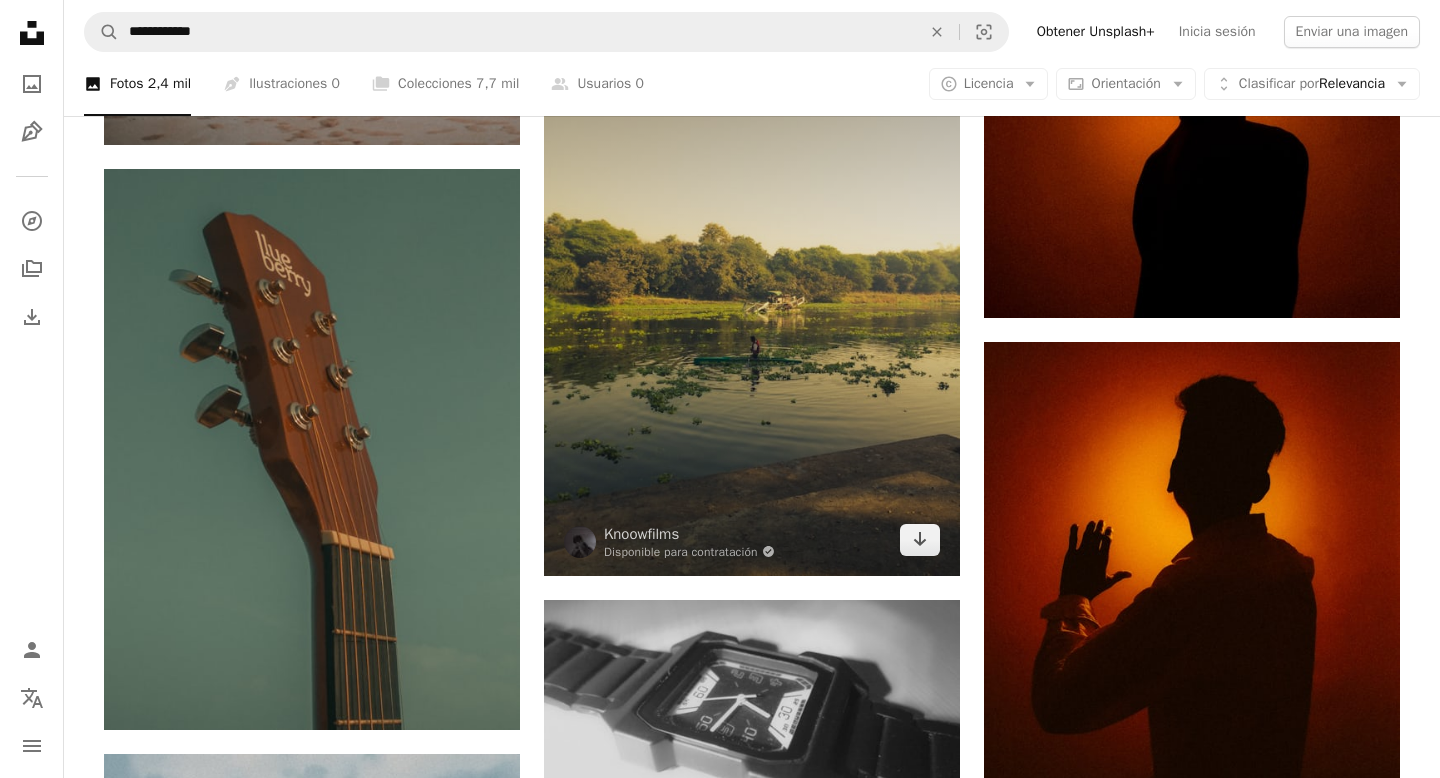 click at bounding box center (752, 298) 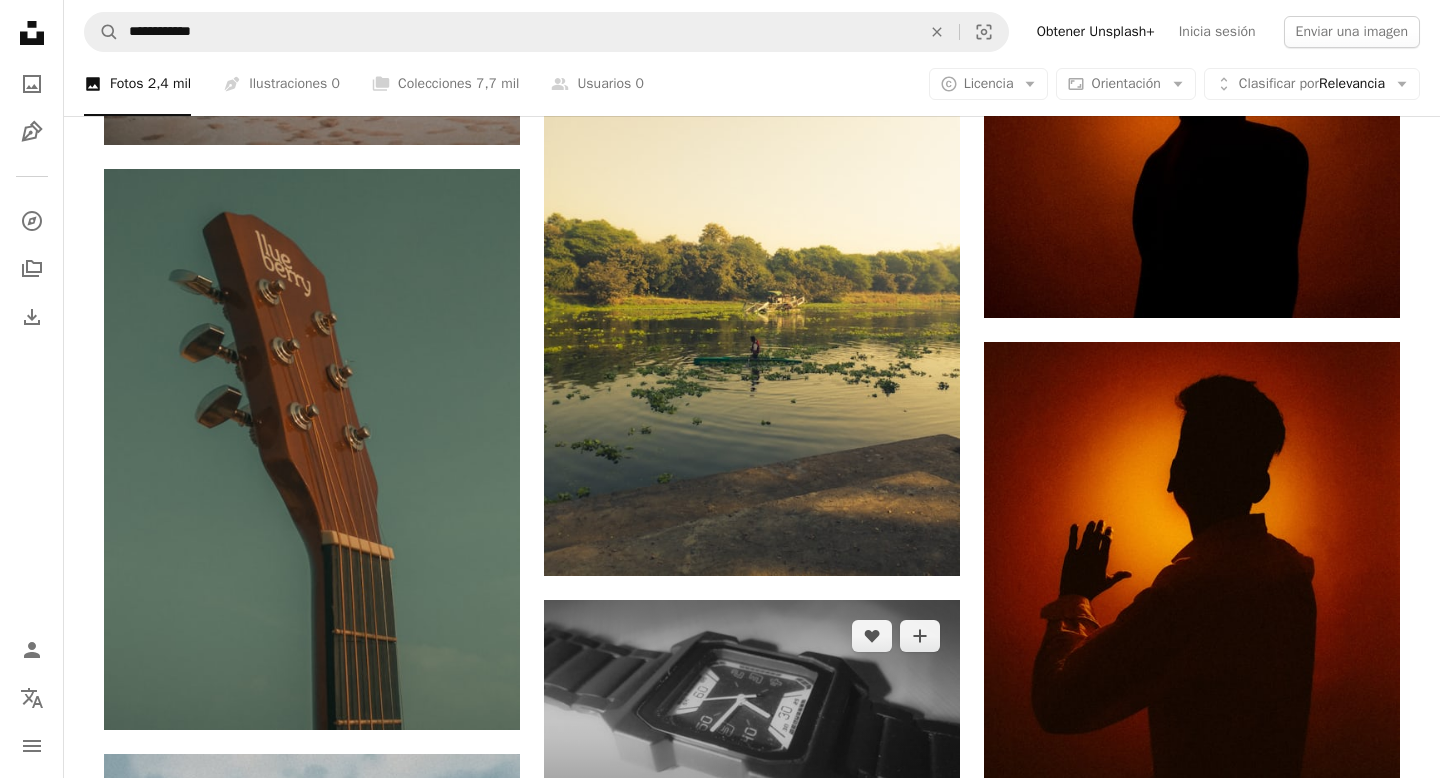 click at bounding box center (752, 717) 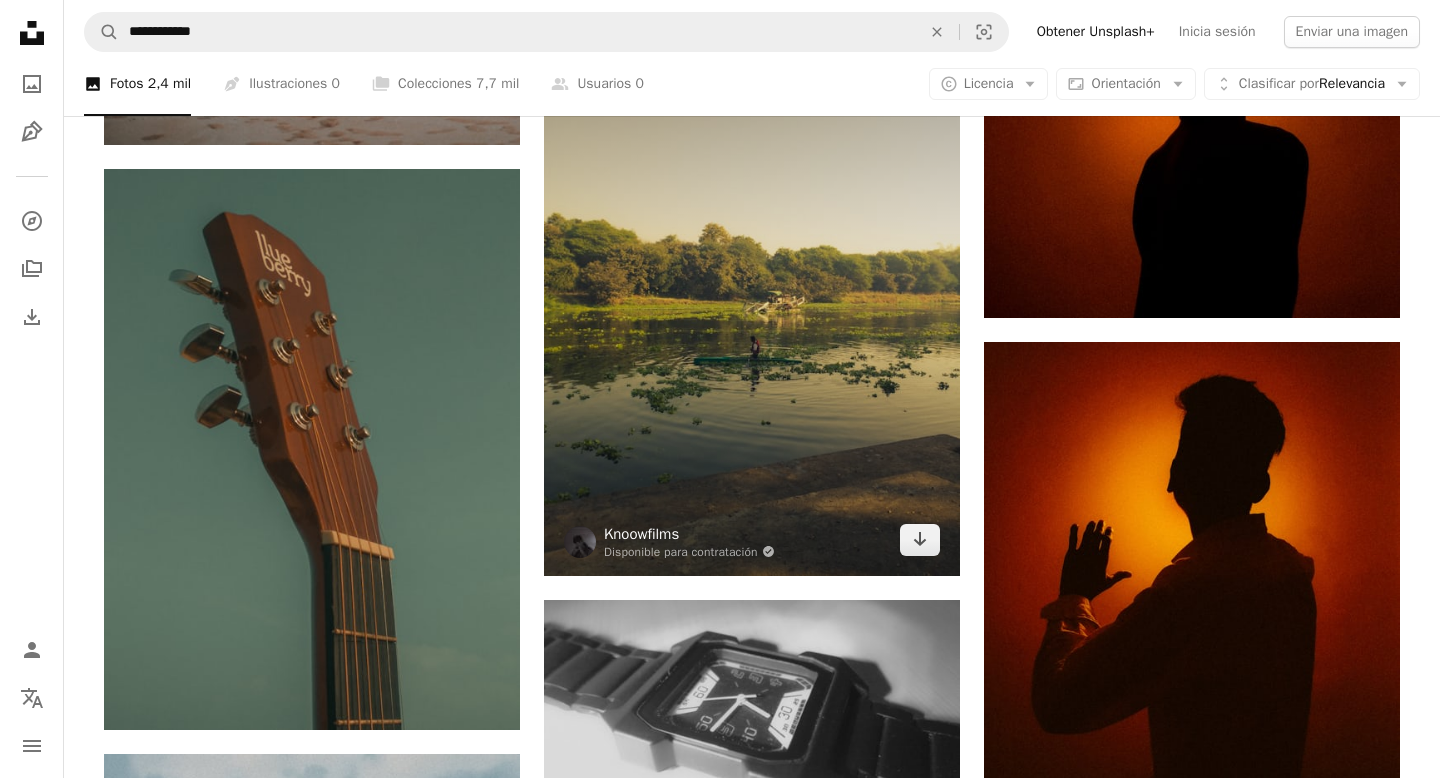 click on "Knoowfilms" at bounding box center [689, 534] 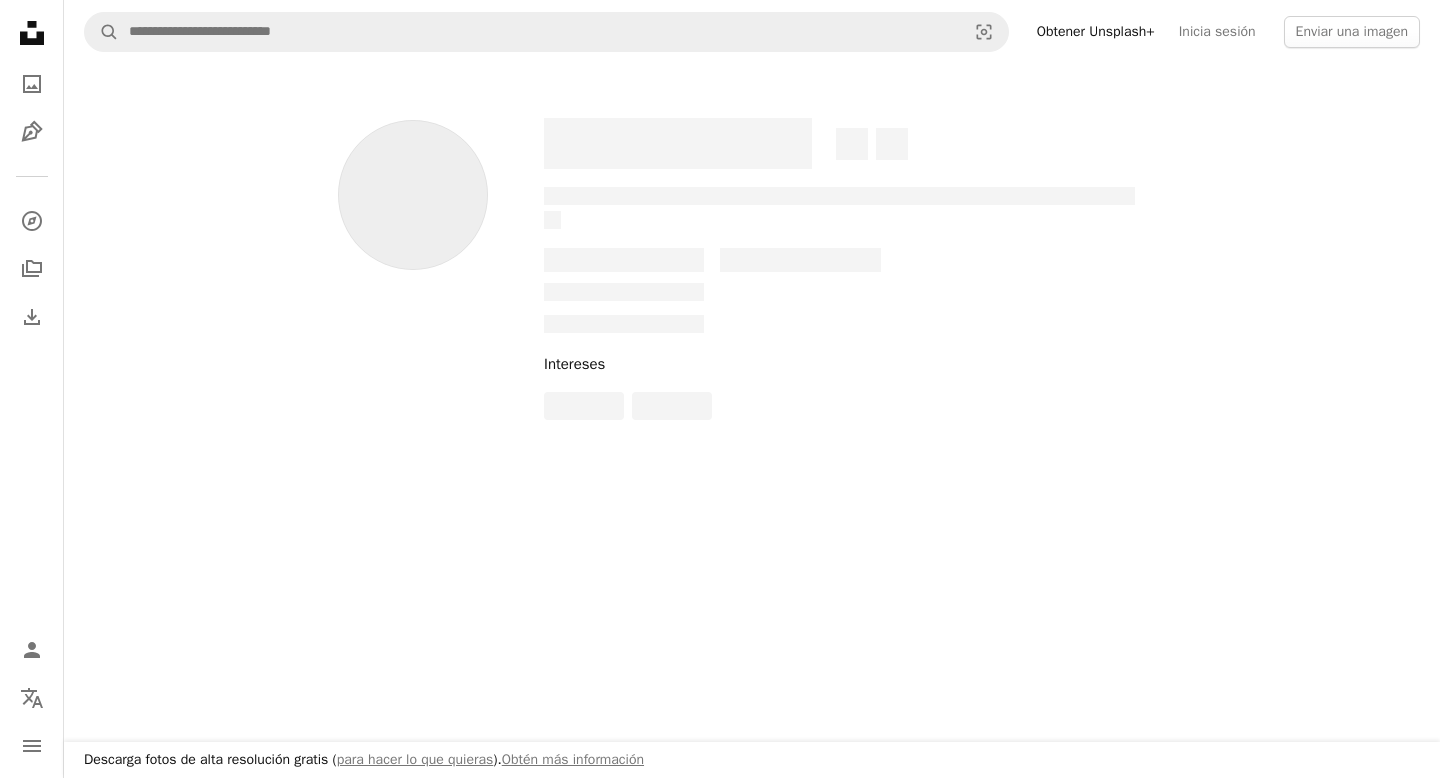 scroll, scrollTop: 0, scrollLeft: 0, axis: both 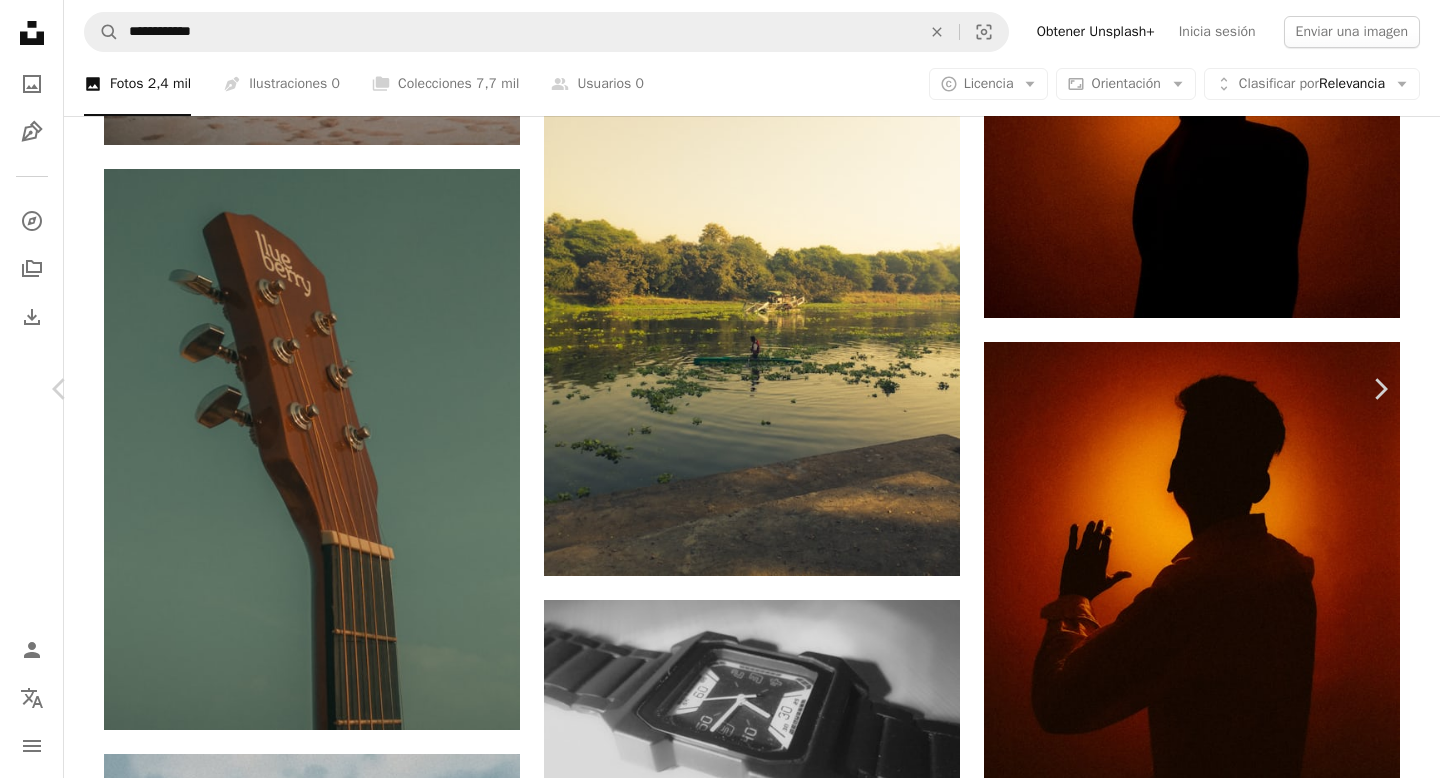 click on "An X shape Chevron left Chevron right Knoowfilms Disponible para contratación A checkmark inside of a circle A heart A plus sign Descargar gratis Chevron down Zoom in Visualizaciones 22.093 Descargas 16 A forward-right arrow Compartir Info icon Información More Actions Calendar outlined Publicado el  14 de [MONTH] de [YEAR] Camera samsung, SM-M115F Safety Uso gratuito bajo la  Licencia Unsplash ajuste preestablecido de sala de luz Fondo de pantalla para móvil perfil de instagram foto Fondo de la foto producto cine fondo de pared playa de mar Fotografía de producto fondo claro productividad edición de sala de luz Historias de Instagram Color de la luz Playa del Océano papel pintado cinemático Fondo de Instagram Edición de Lightroom Ligereza Fondos Explora imágenes premium relacionadas en iStock  |  Ahorra un 20 % con el código UNSPLASH20 Ver más en iStock  ↗ Imágenes relacionadas A heart A plus sign Pedro Vieira Arrow pointing down A heart A plus sign Dominik Kempf Disponible para contratación A heart" at bounding box center (720, 6995) 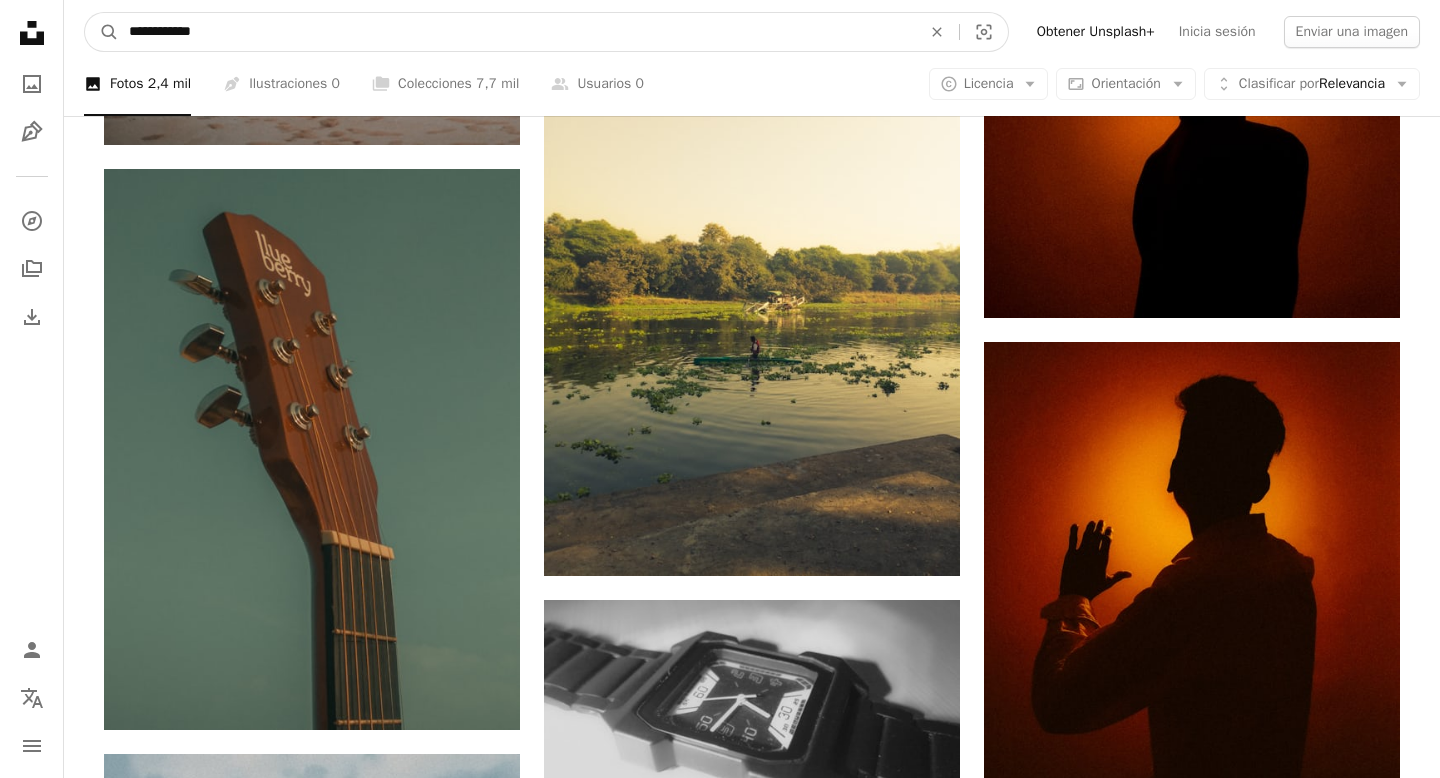 click on "**********" at bounding box center [517, 32] 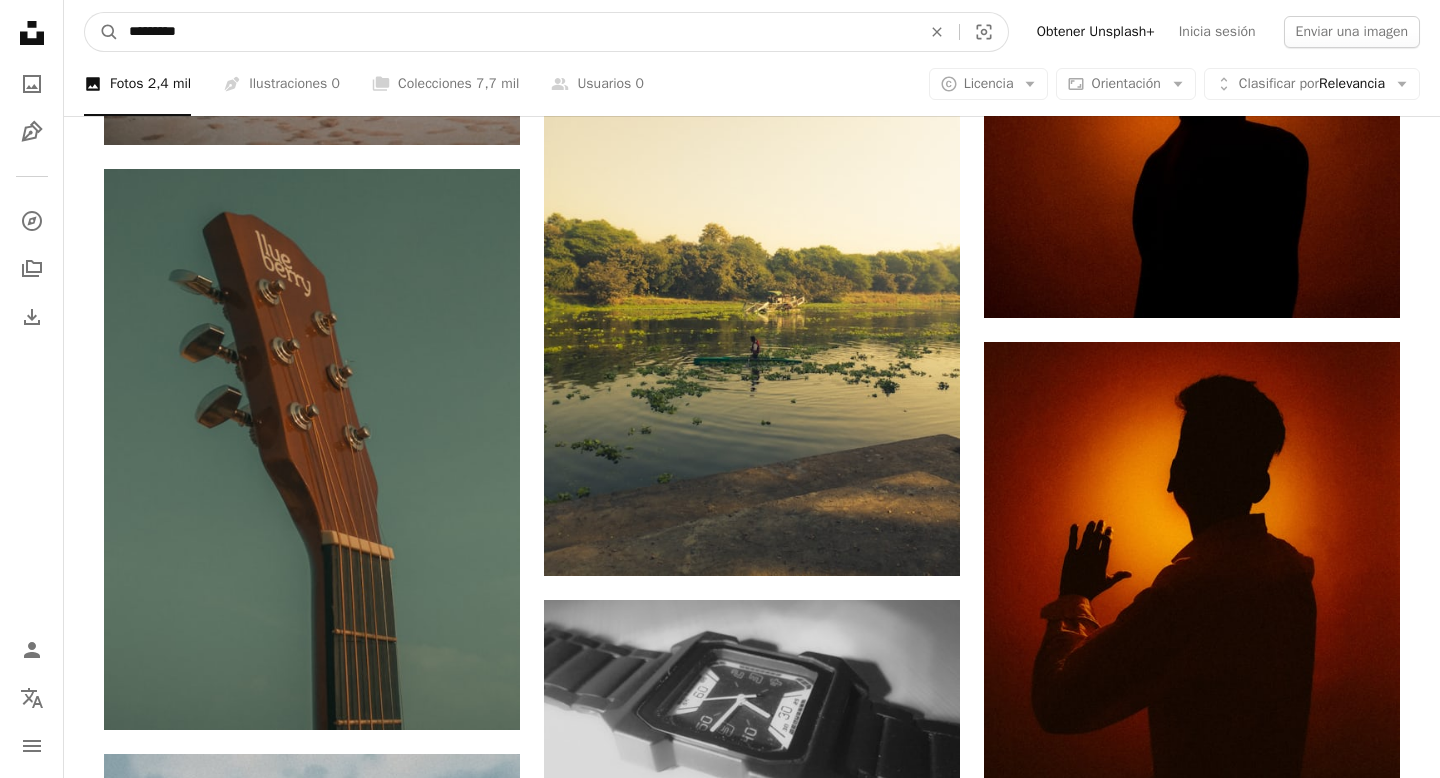type on "**********" 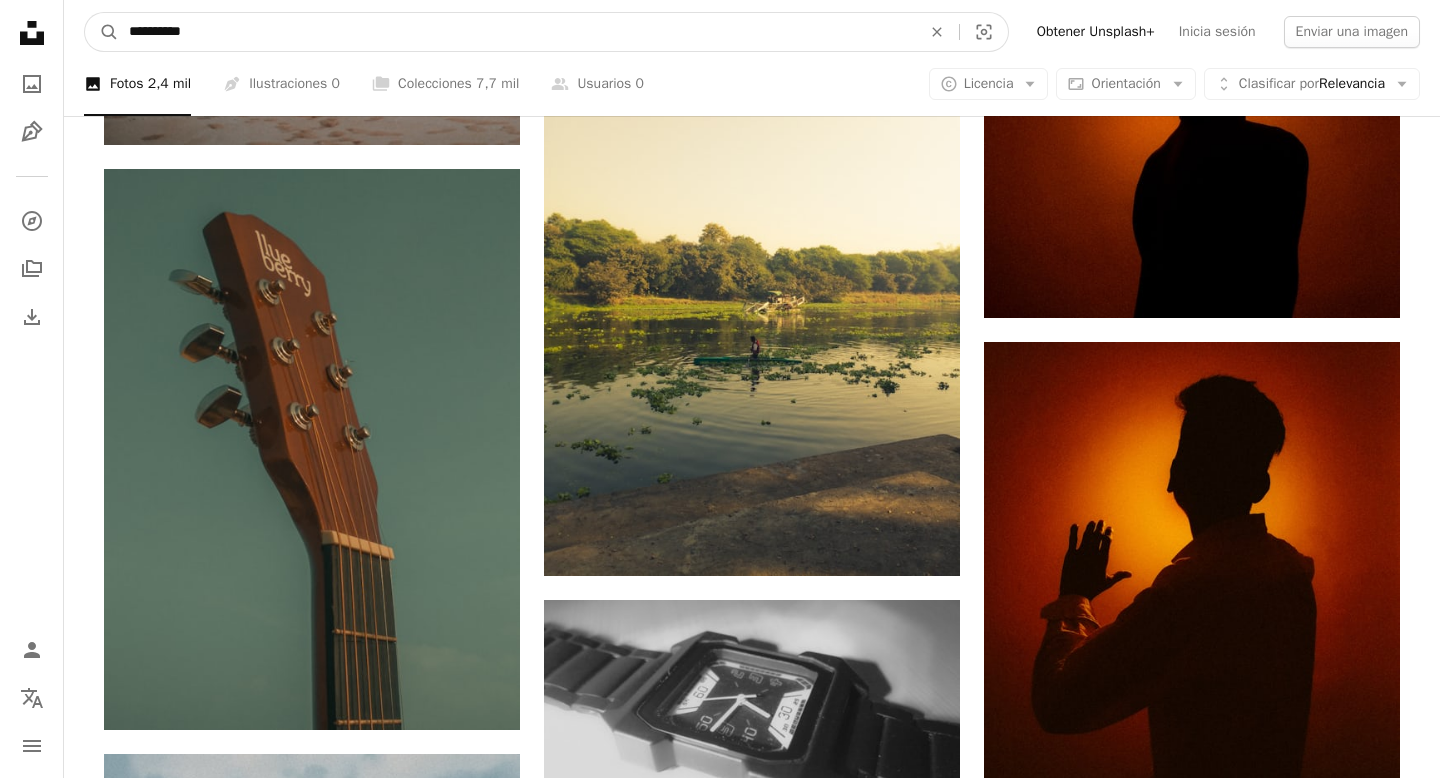click on "A magnifying glass" at bounding box center (102, 32) 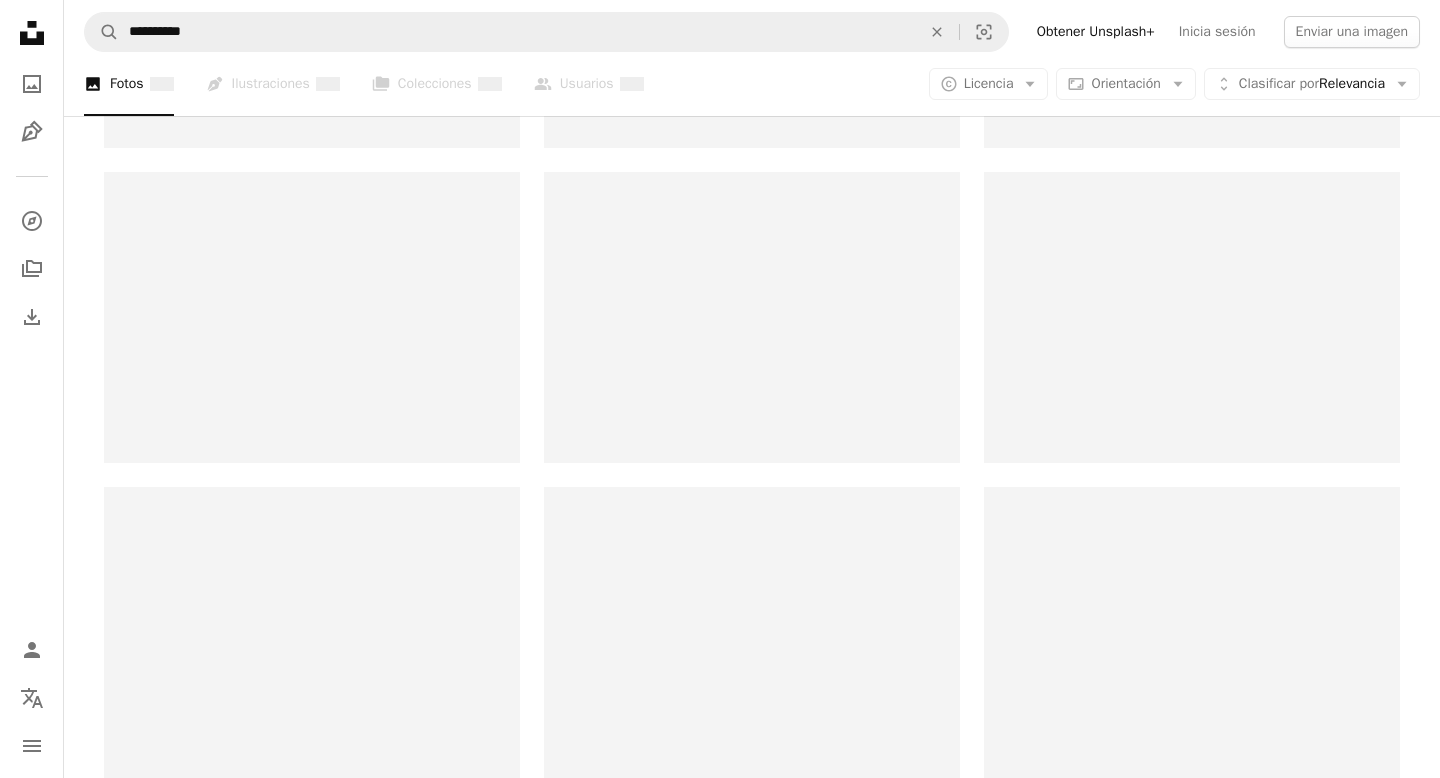 scroll, scrollTop: 0, scrollLeft: 0, axis: both 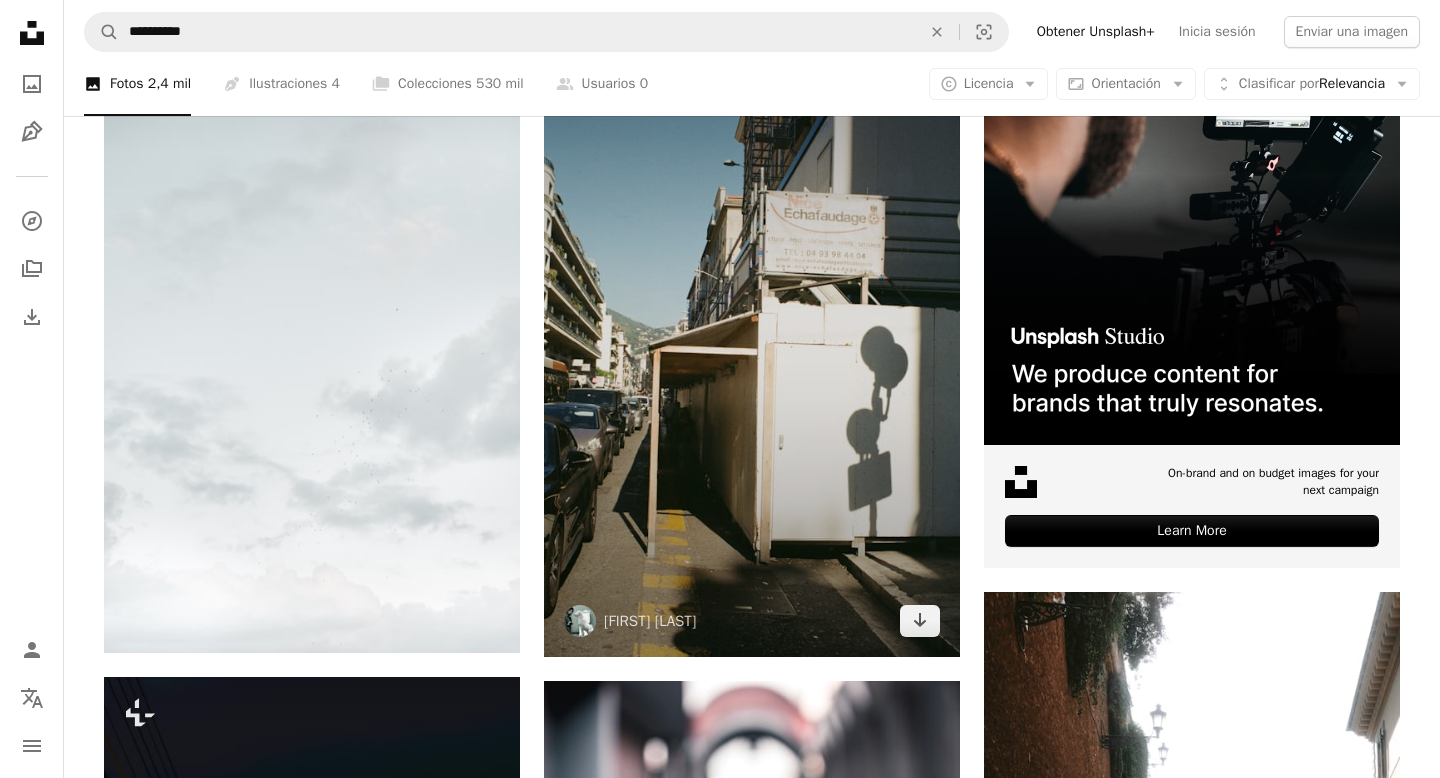 click at bounding box center (752, 342) 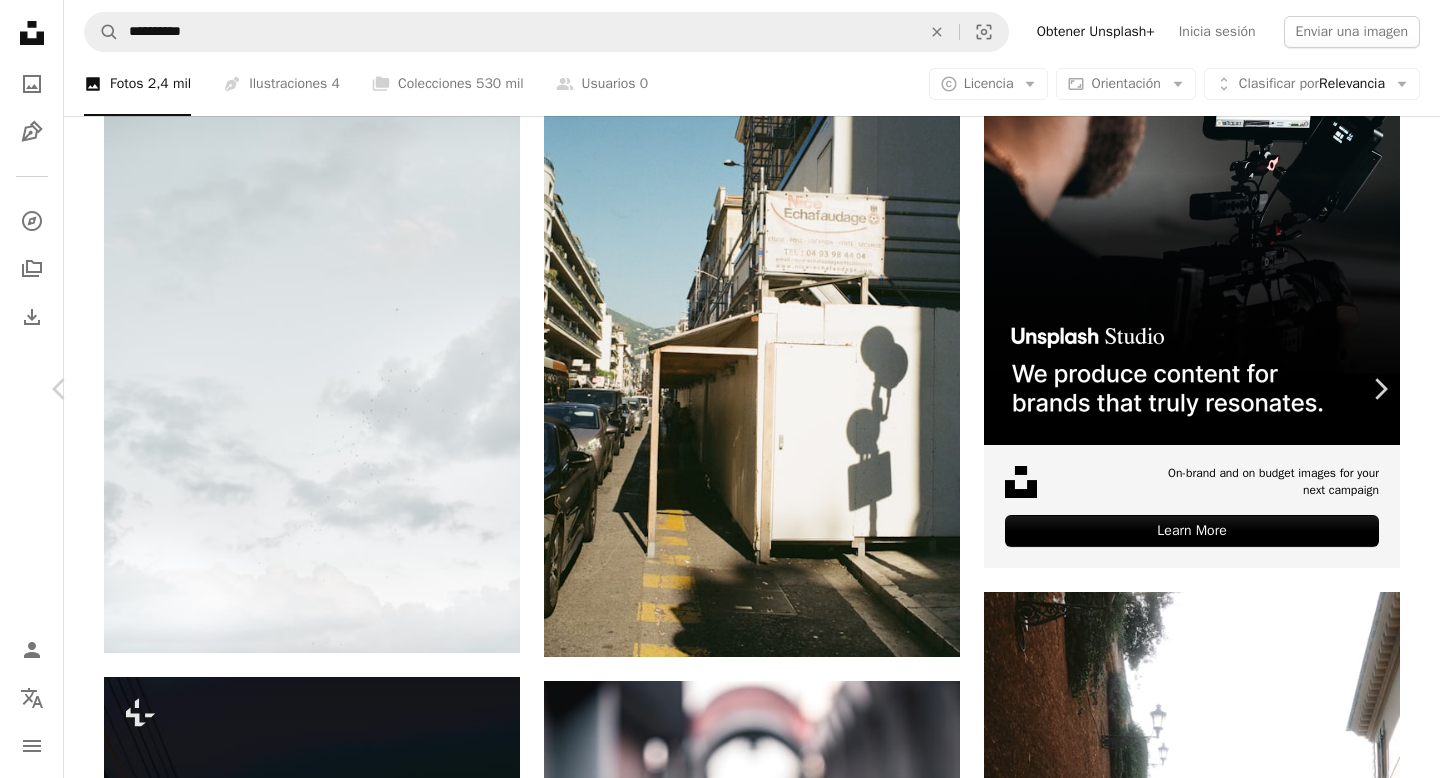 scroll, scrollTop: 2489, scrollLeft: 0, axis: vertical 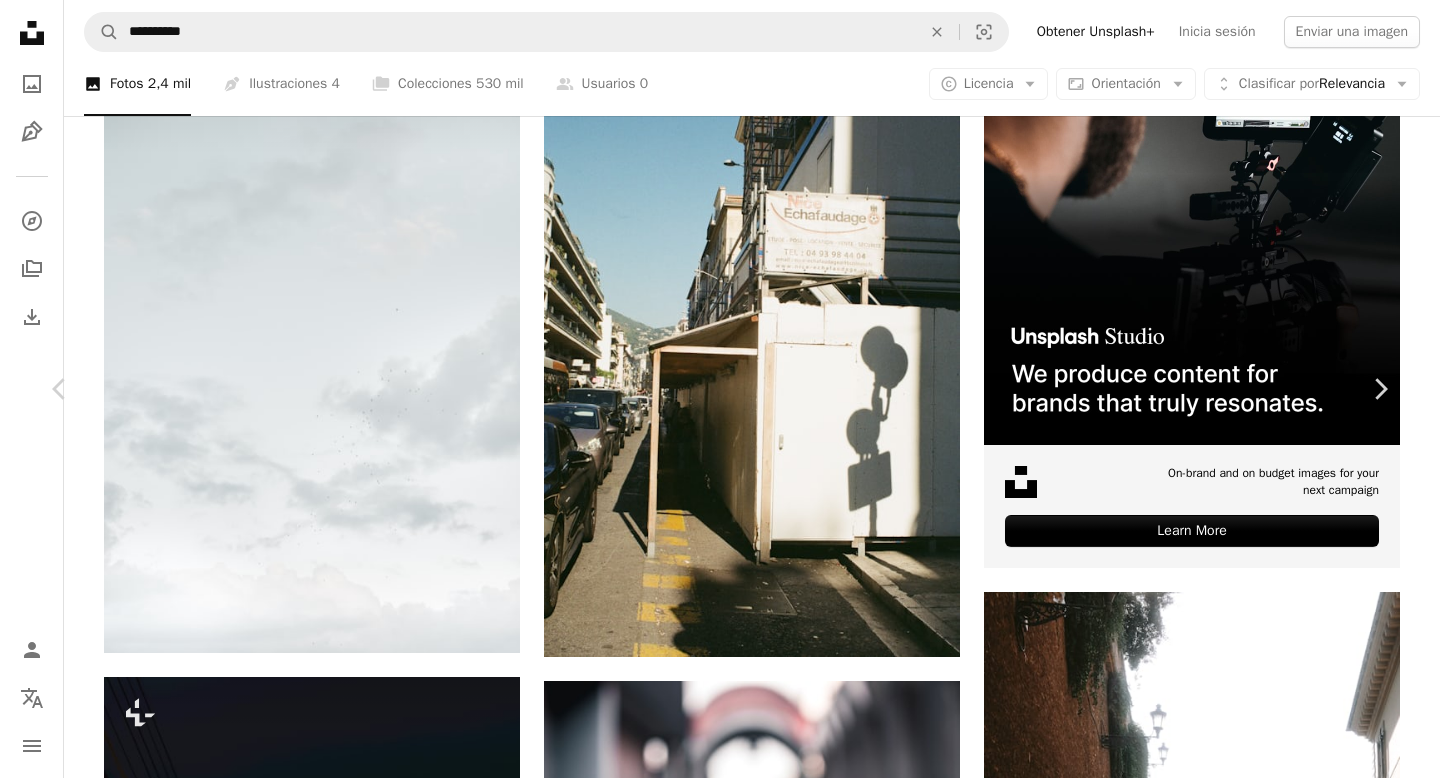 click at bounding box center (713, 4584) 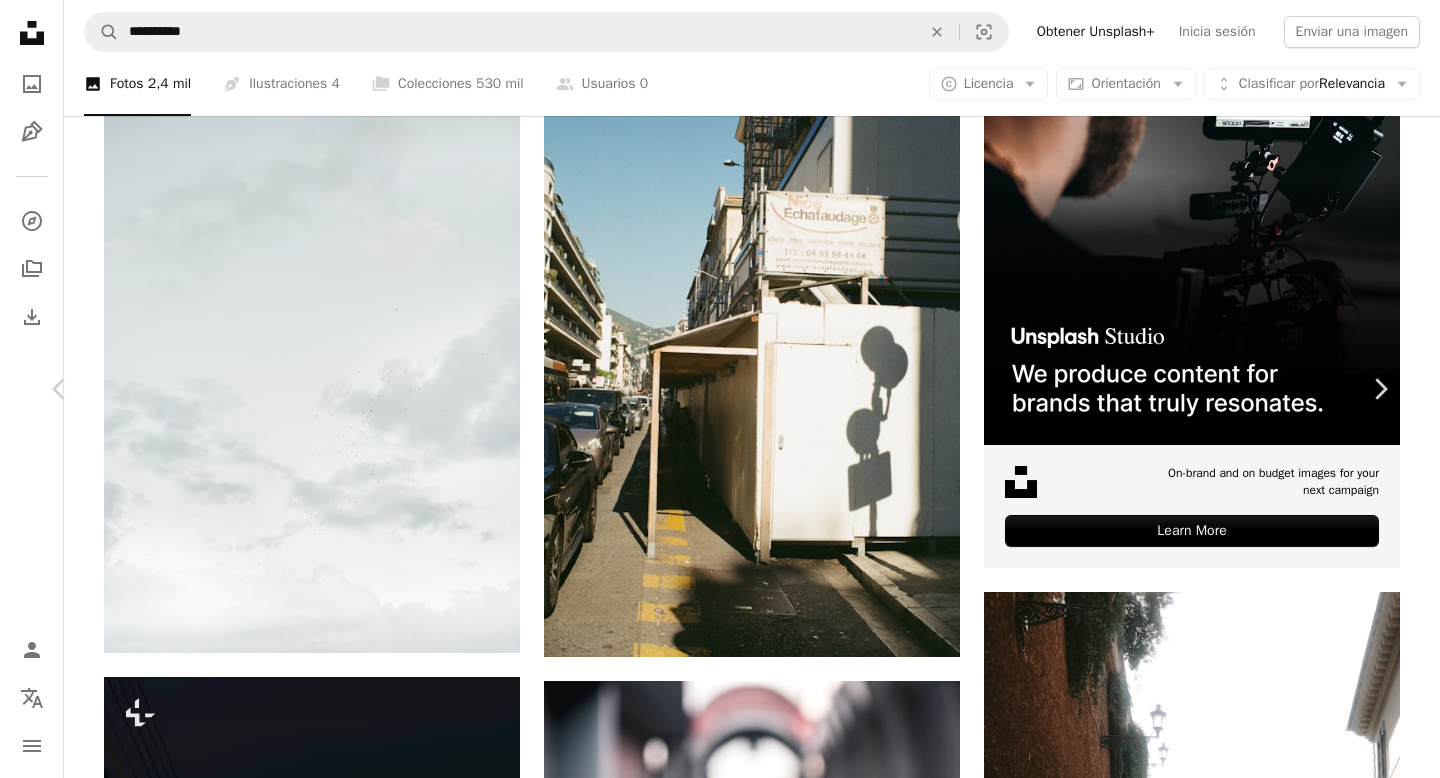 scroll, scrollTop: 1628, scrollLeft: 0, axis: vertical 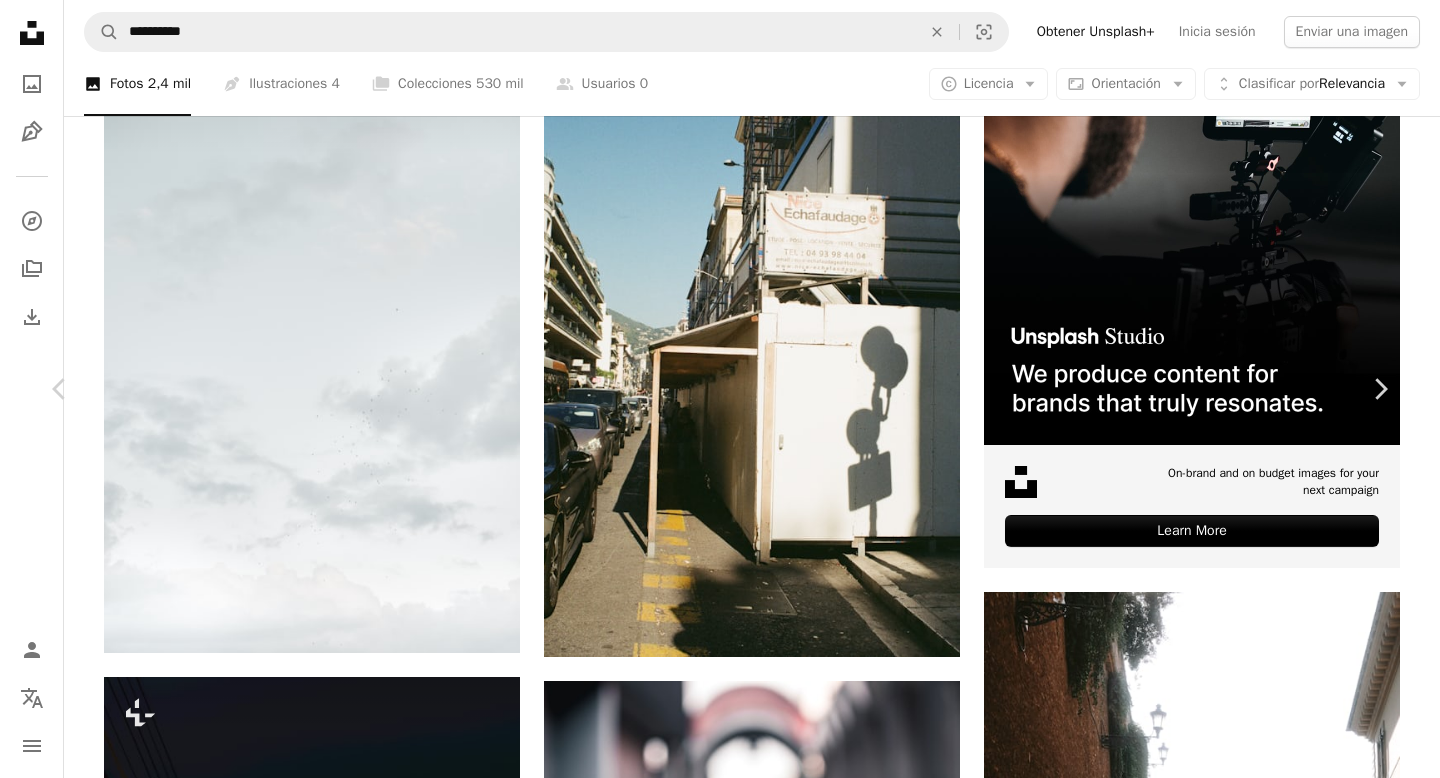 click on "An X shape" at bounding box center (20, 20) 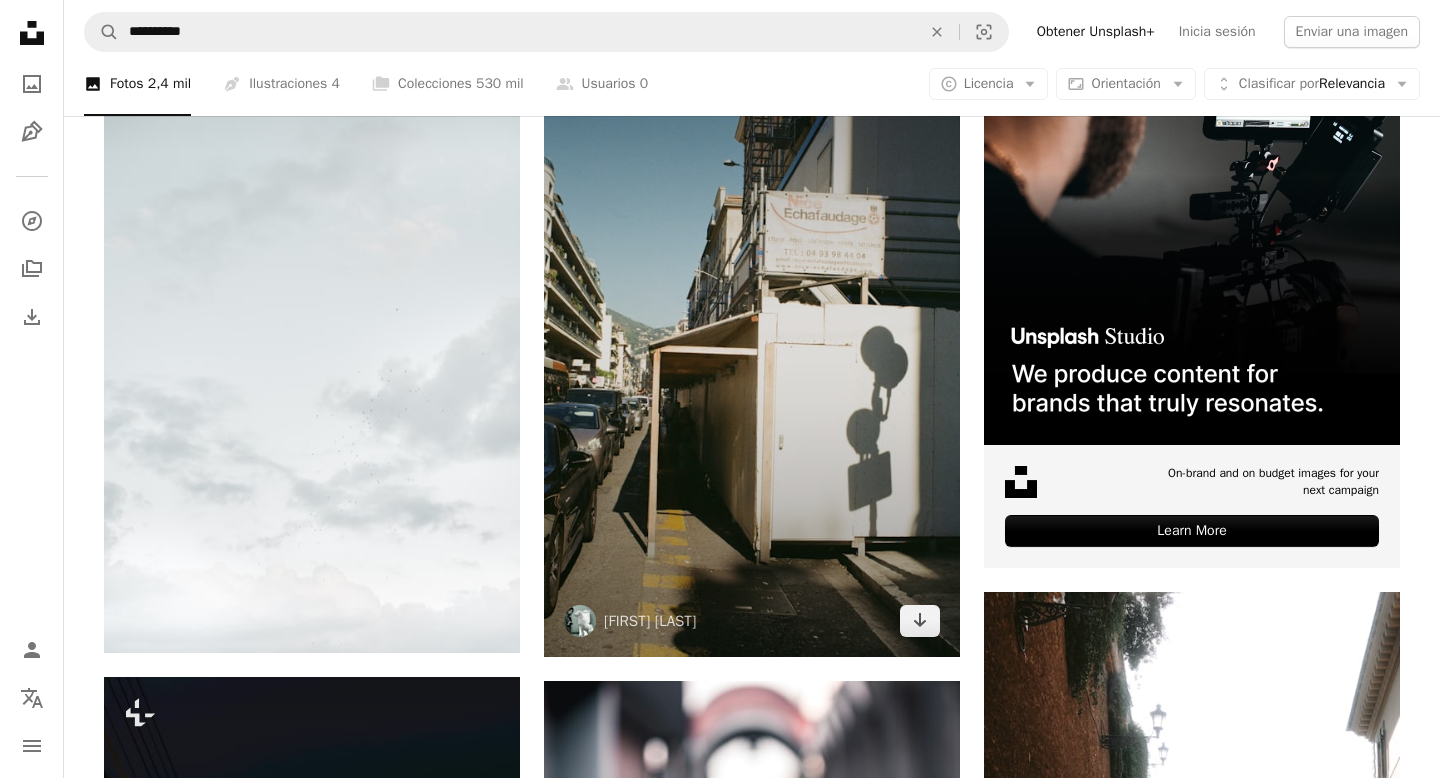 click at bounding box center [752, 342] 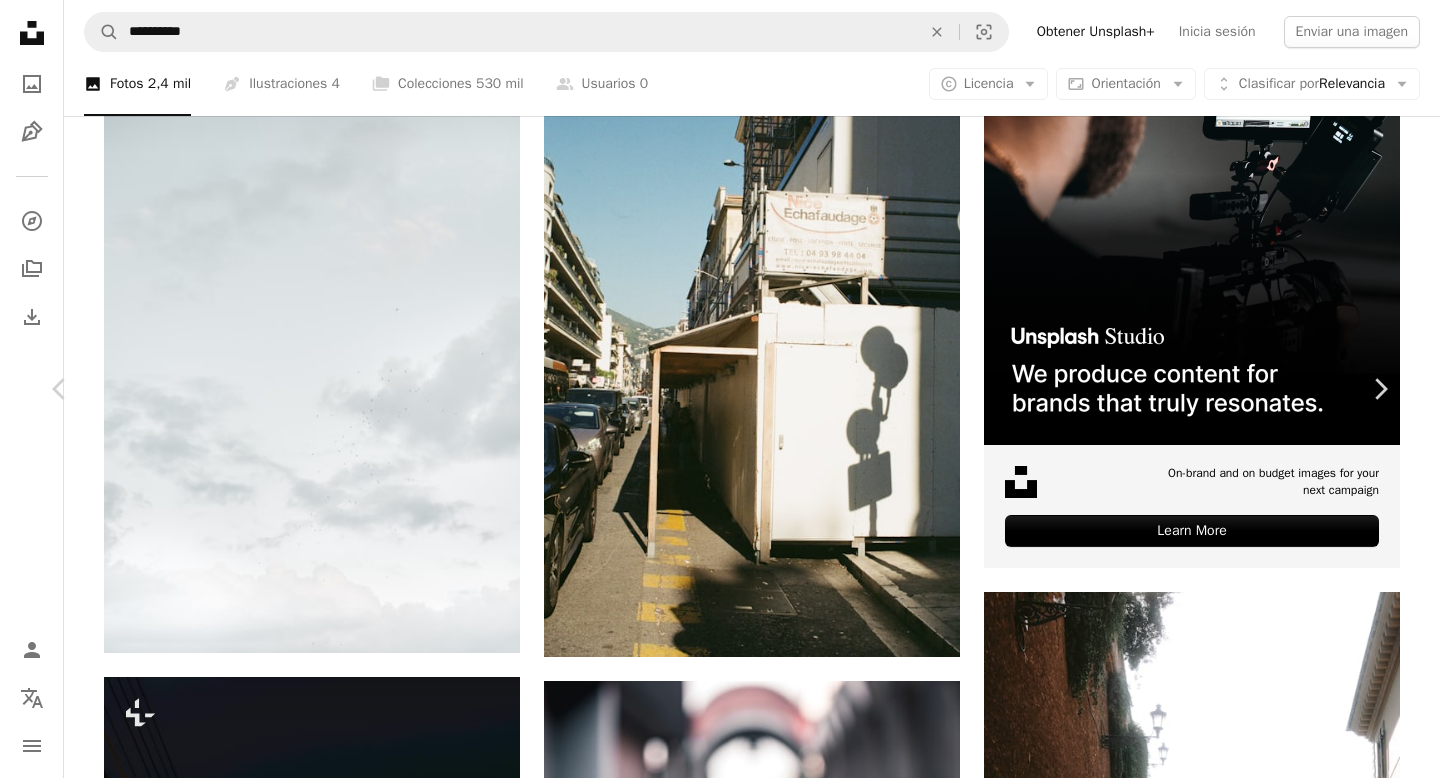 scroll, scrollTop: 5844, scrollLeft: 0, axis: vertical 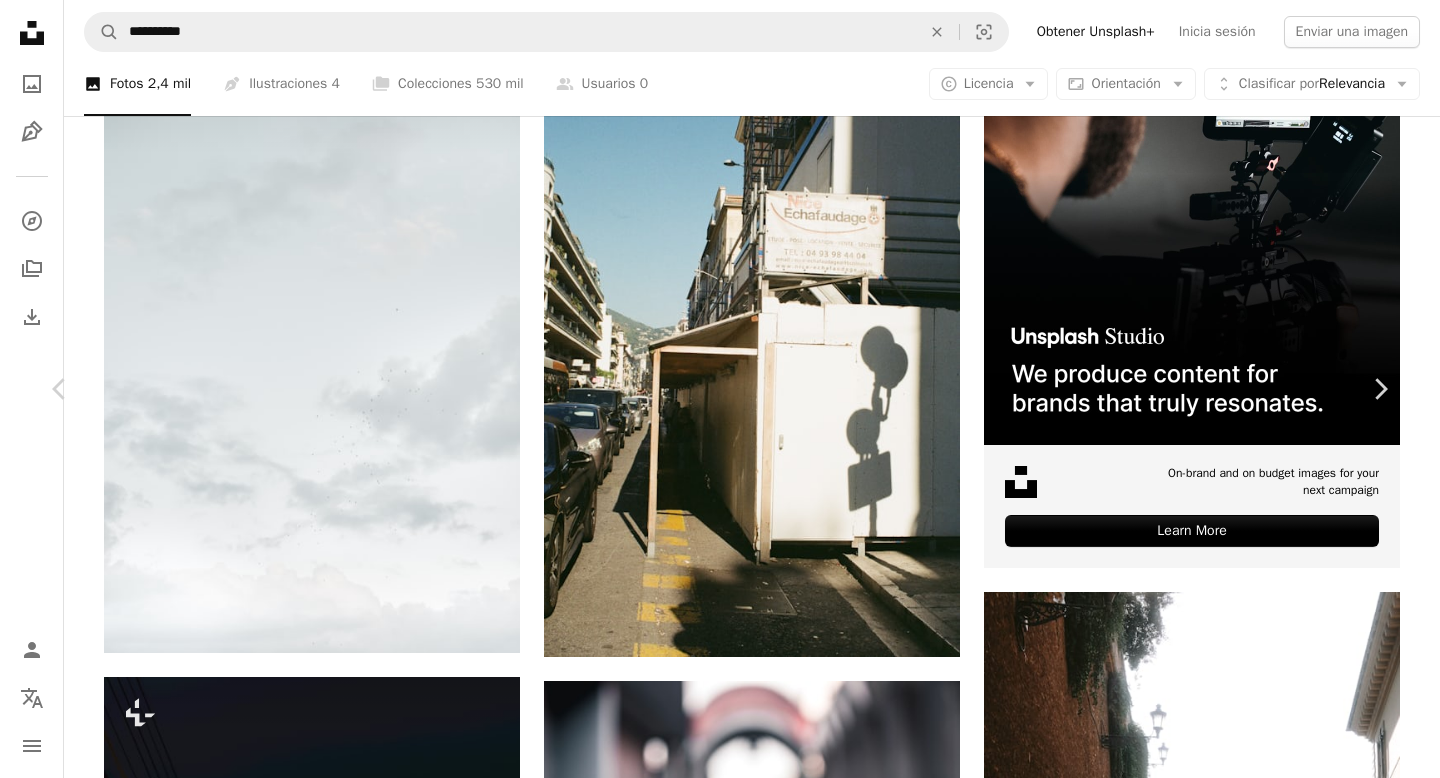 click on "Arrow pointing down" at bounding box center (855, 5026) 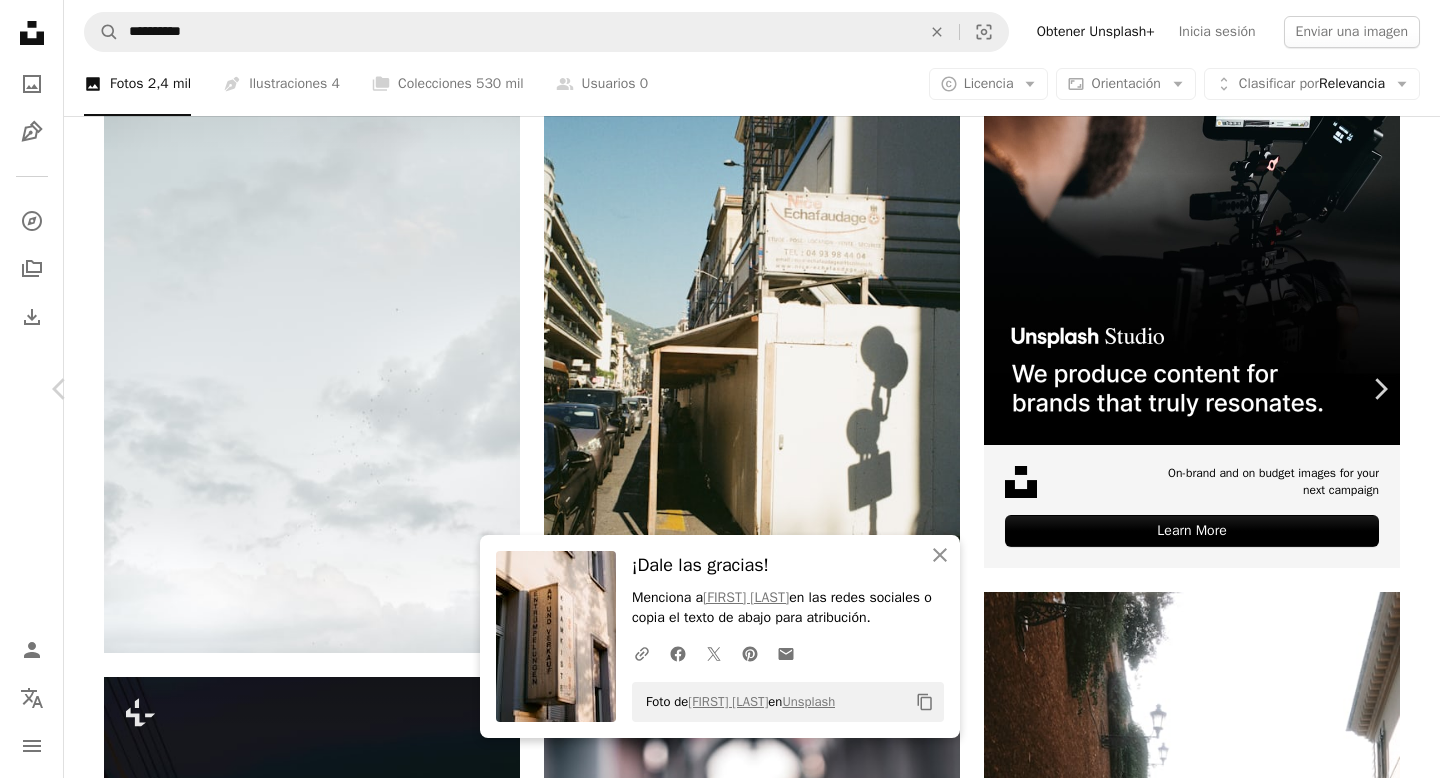 click at bounding box center [713, 4786] 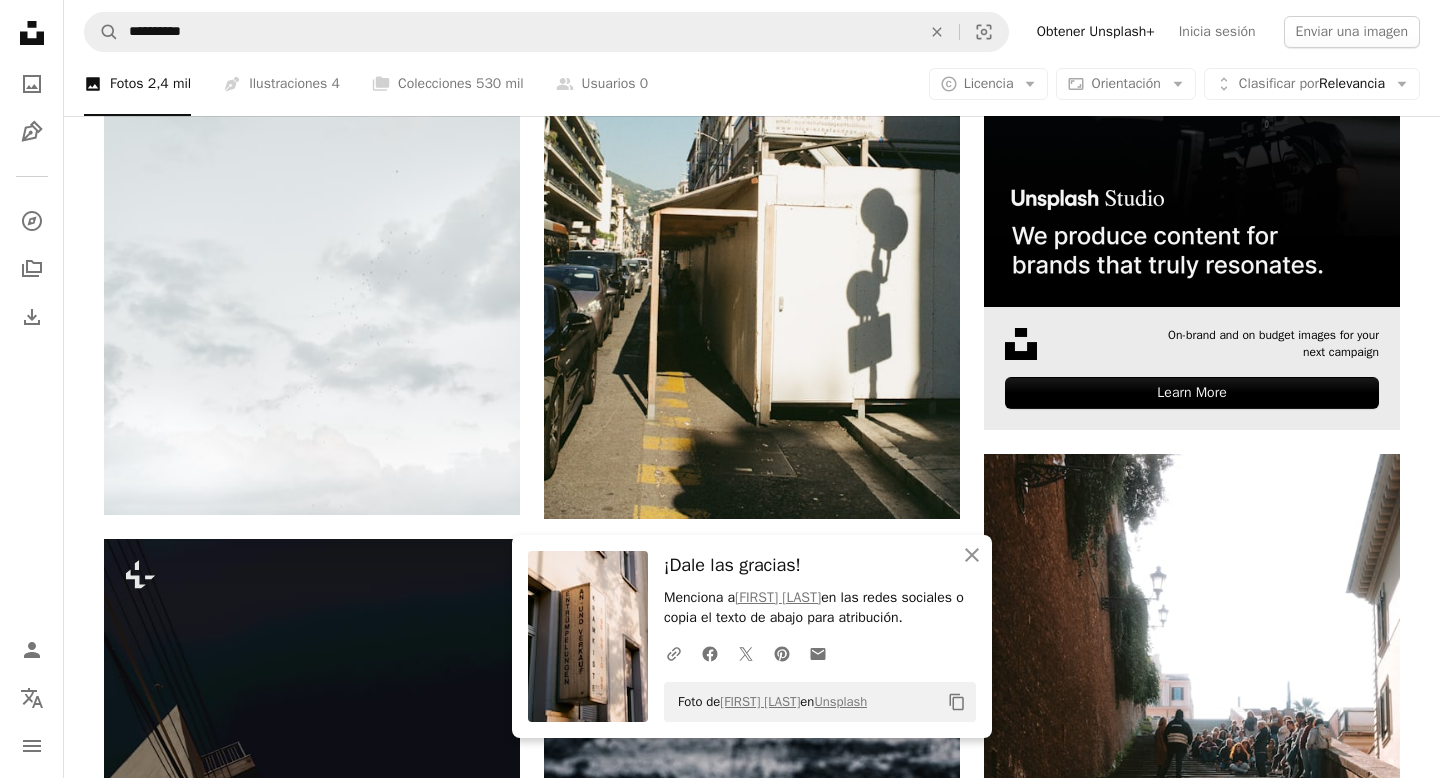 scroll, scrollTop: 561, scrollLeft: 0, axis: vertical 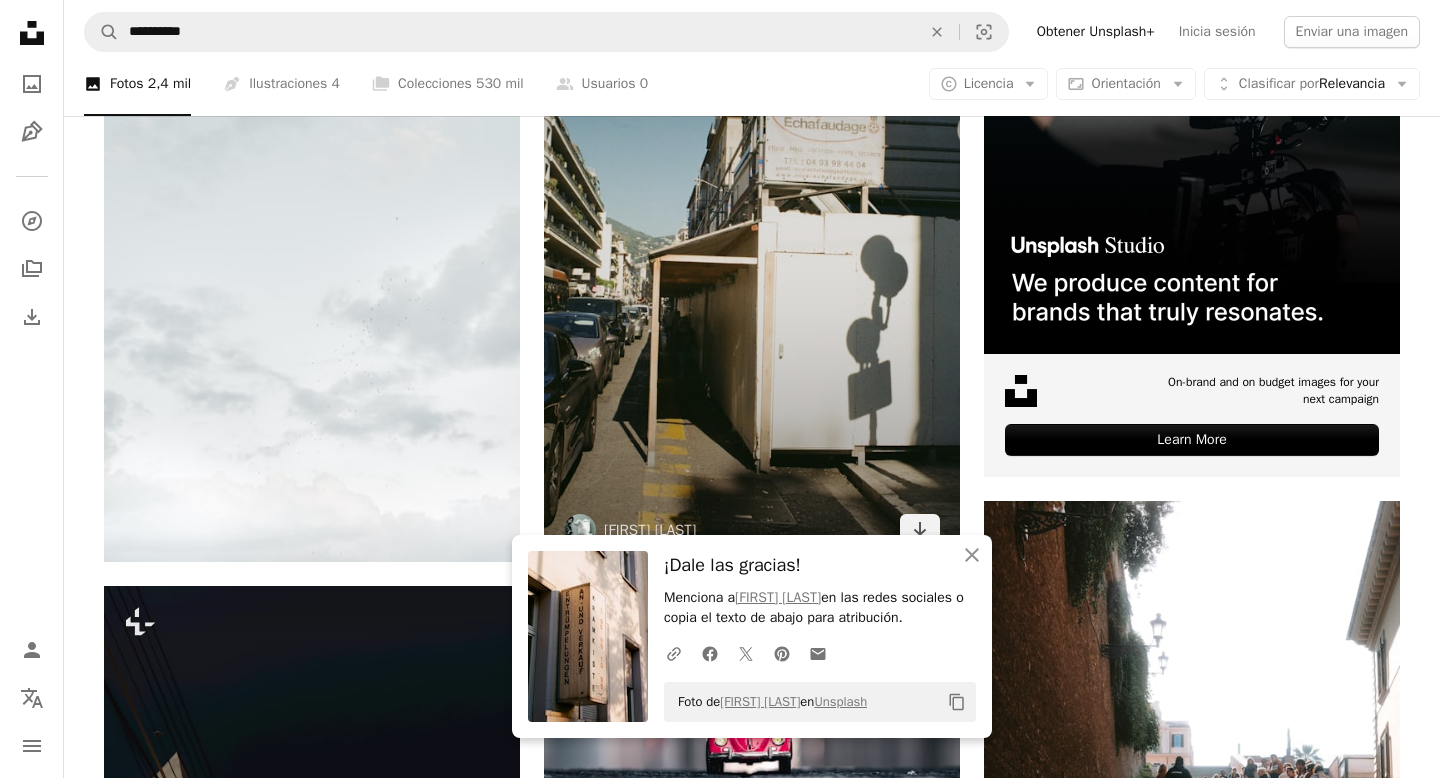 click at bounding box center [752, 251] 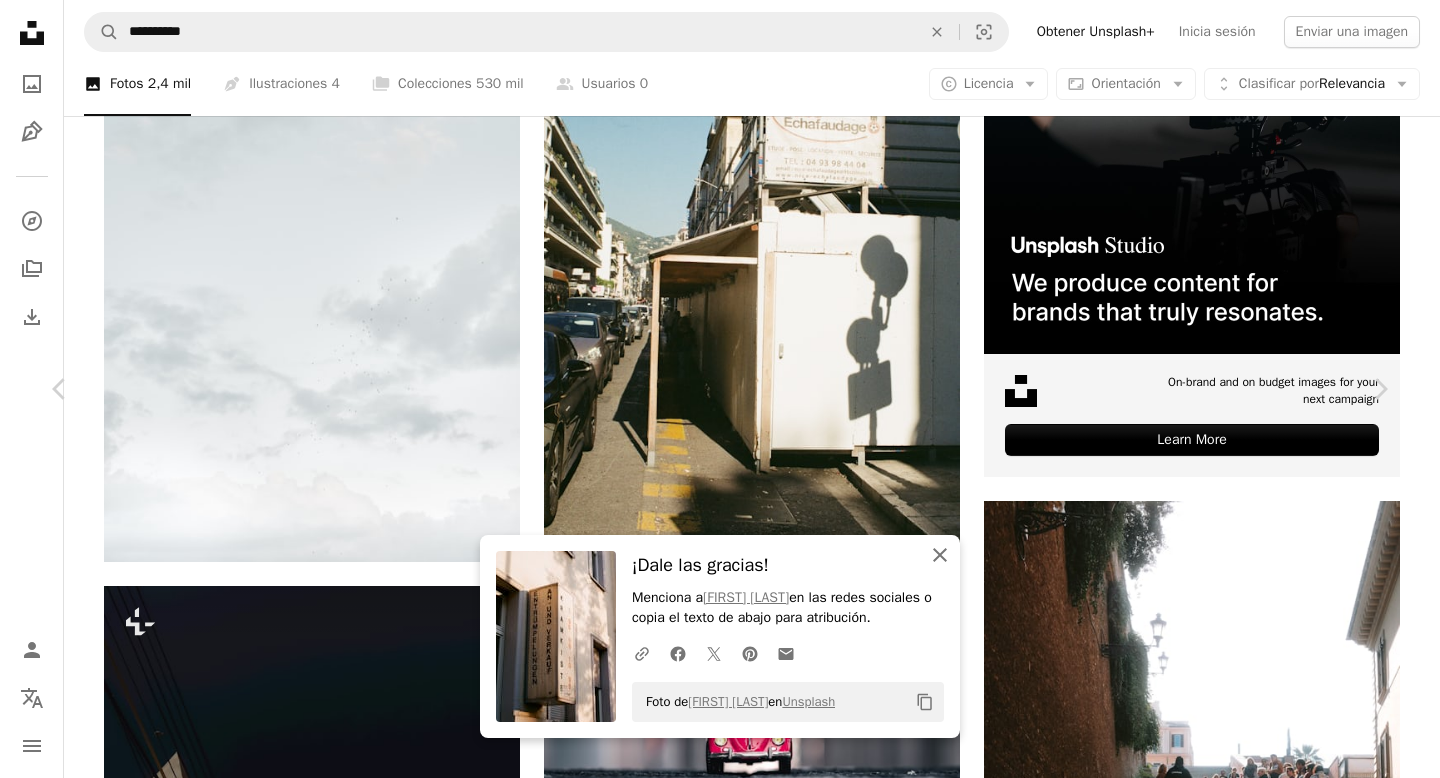 click 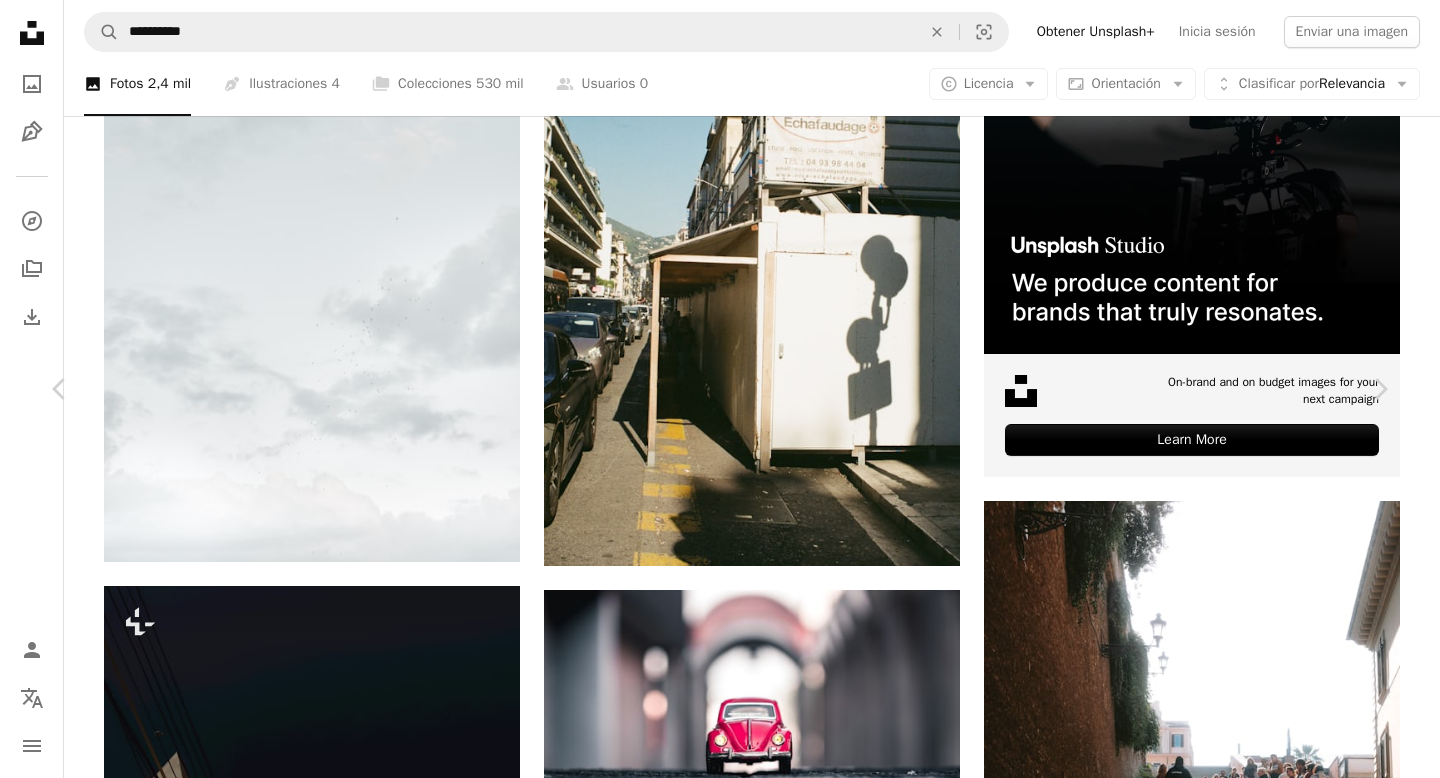 scroll, scrollTop: 0, scrollLeft: 0, axis: both 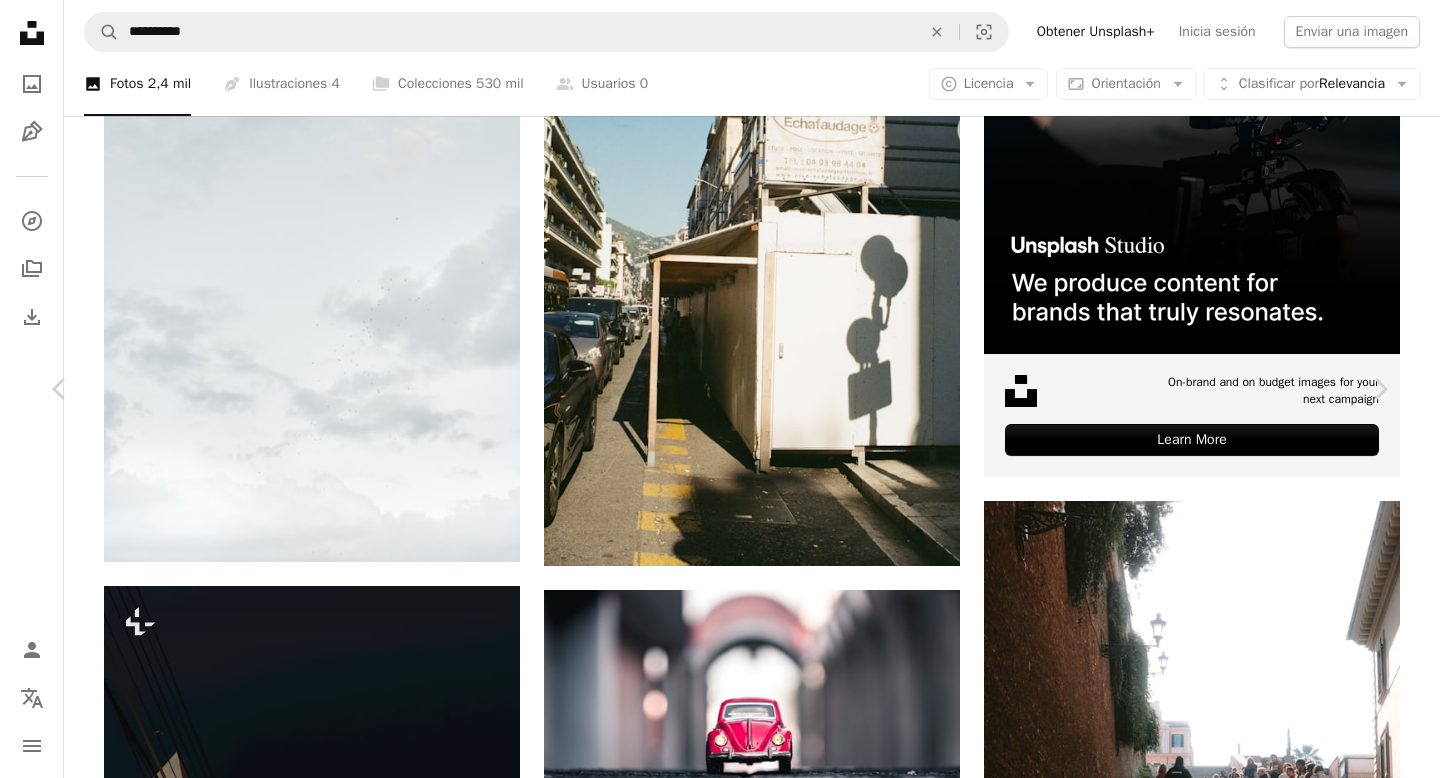 click on "Descargar gratis" at bounding box center (1188, 7571) 